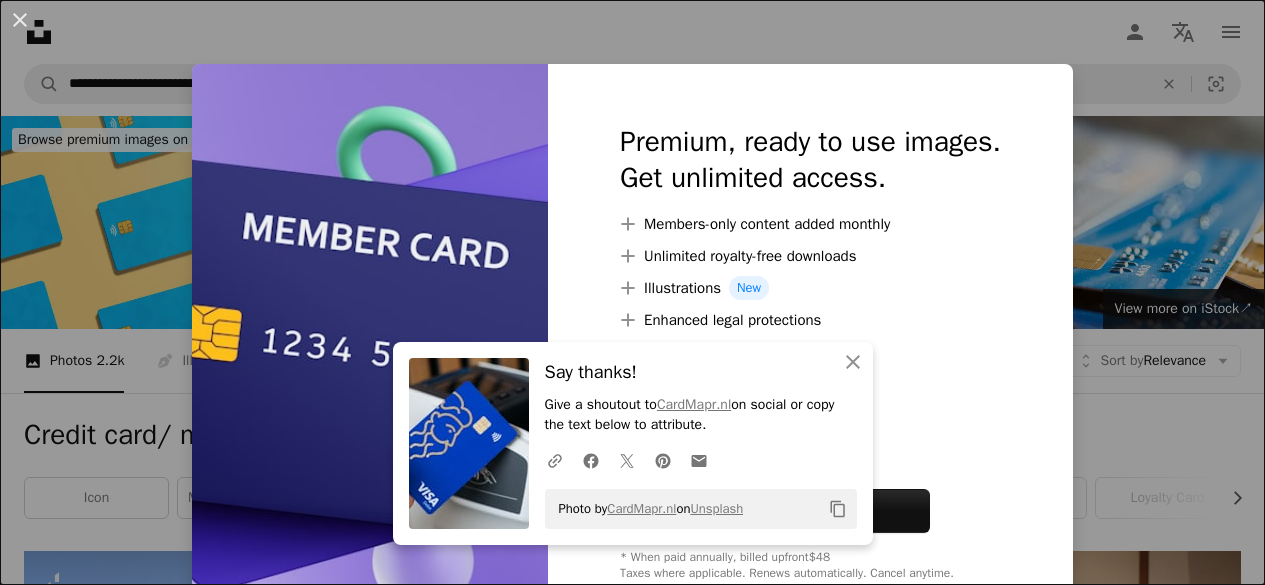 scroll, scrollTop: 2267, scrollLeft: 0, axis: vertical 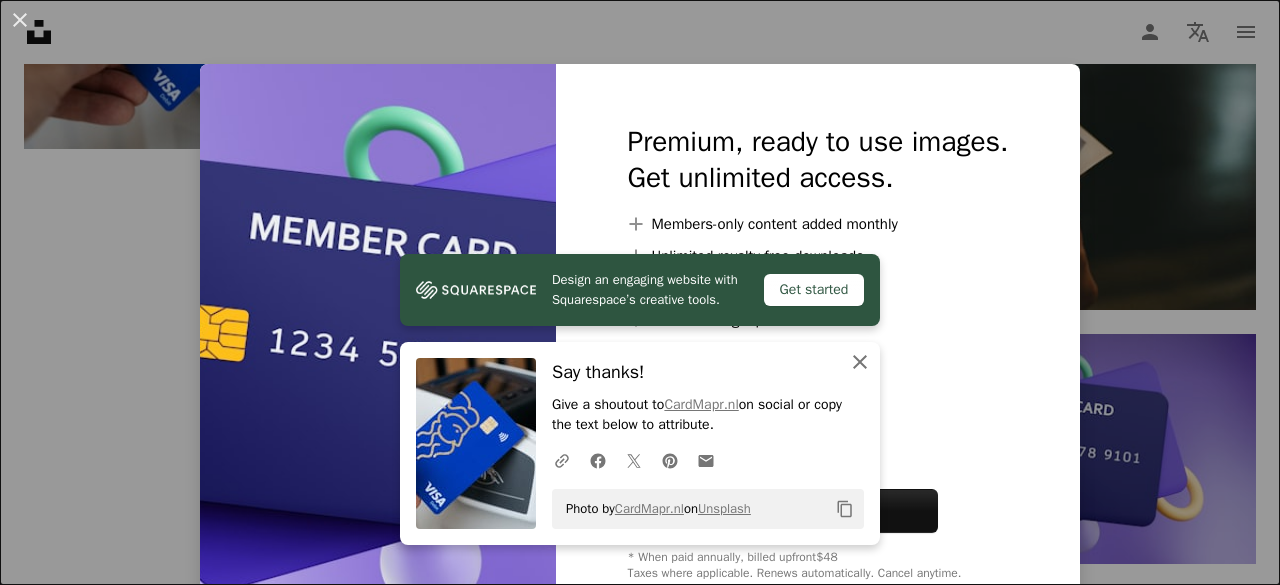 click 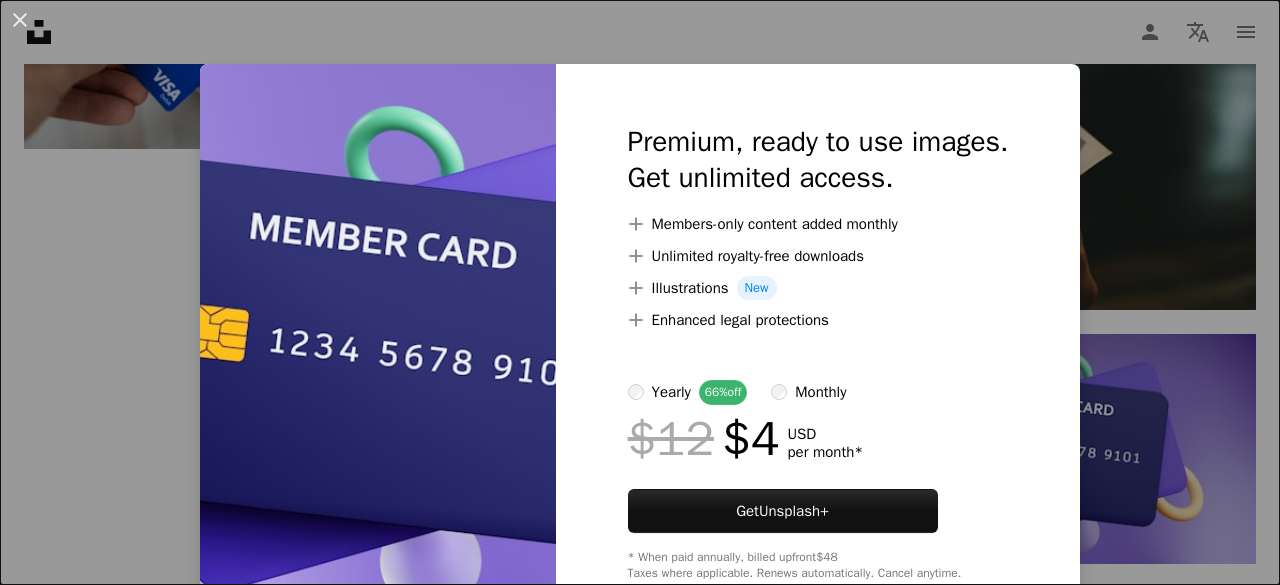 click on "An X shape Premium, ready to use images. Get unlimited access. A plus sign Members-only content added monthly A plus sign Unlimited royalty-free downloads A plus sign Illustrations  New A plus sign Enhanced legal protections yearly 66%  off monthly $12   $4 USD per month * Get  Unsplash+ * When paid annually, billed upfront  $48 Taxes where applicable. Renews automatically. Cancel anytime." at bounding box center [640, 292] 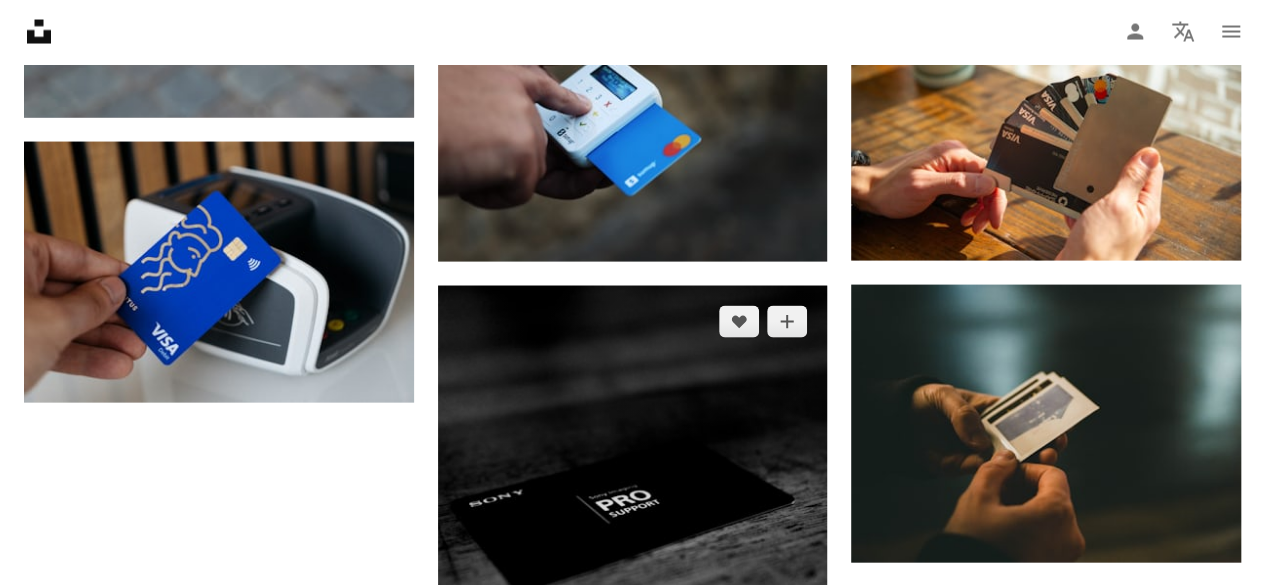 scroll, scrollTop: 1988, scrollLeft: 0, axis: vertical 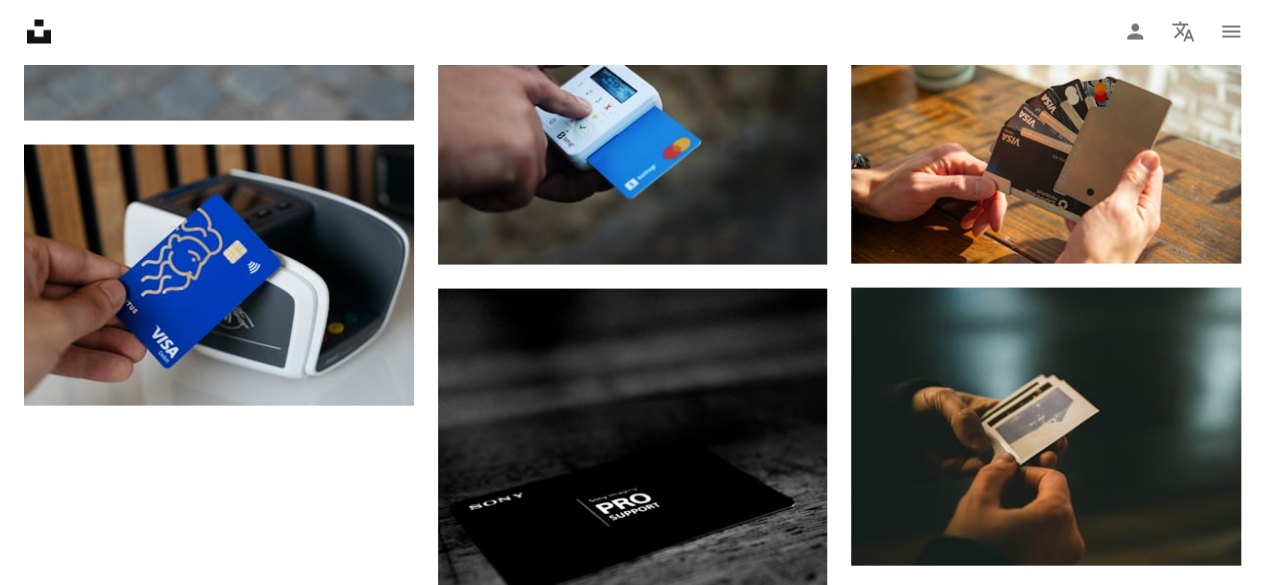 click on "Plus sign for Unsplash+ A heart A plus sign Imkara Visual For  Unsplash+ A lock Download A heart A plus sign Marco Zuppone Arrow pointing down Plus sign for Unsplash+ A heart A plus sign Planet Volumes For  Unsplash+ A lock Download A heart A plus sign Micah & Sammie Chaffin Available for hire A checkmark inside of a circle Arrow pointing down A heart A plus sign Aleksandrs Karevs Available for hire A checkmark inside of a circle Arrow pointing down A heart A plus sign CardMapr.nl Available for hire A checkmark inside of a circle Arrow pointing down A heart A plus sign David Dias Arrow pointing down Plus sign for Unsplash+ A heart A plus sign Ubaid E. Alyafizi For  Unsplash+ A lock Download A heart A plus sign CardMapr.nl Available for hire A checkmark inside of a circle Arrow pointing down A heart A plus sign Ales Nesetril Available for hire A checkmark inside of a circle Arrow pointing down Plus sign for Unsplash+ A heart A plus sign Ubaid E. Alyafizi For  Unsplash+ A lock Download A heart A plus sign For" at bounding box center (632, -55) 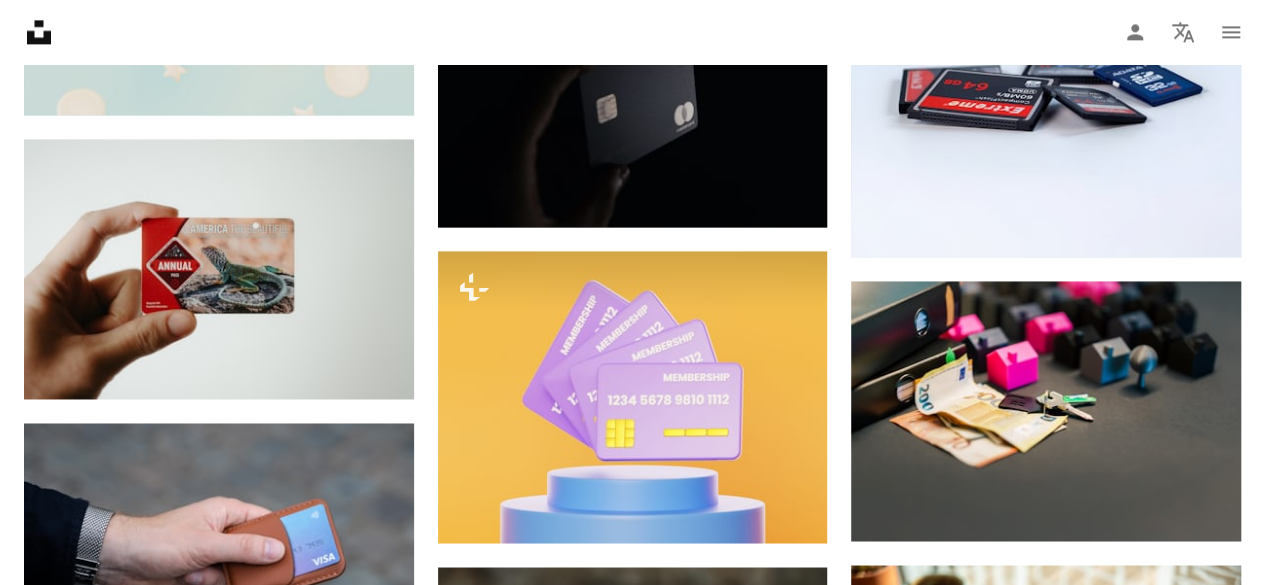 scroll, scrollTop: 1425, scrollLeft: 0, axis: vertical 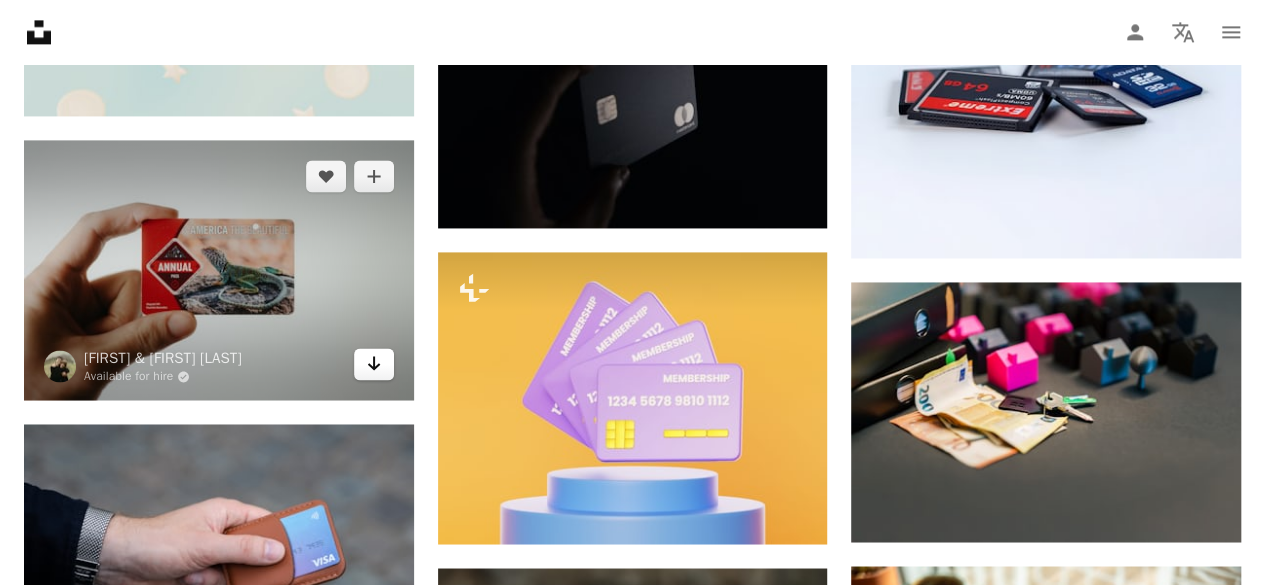 click 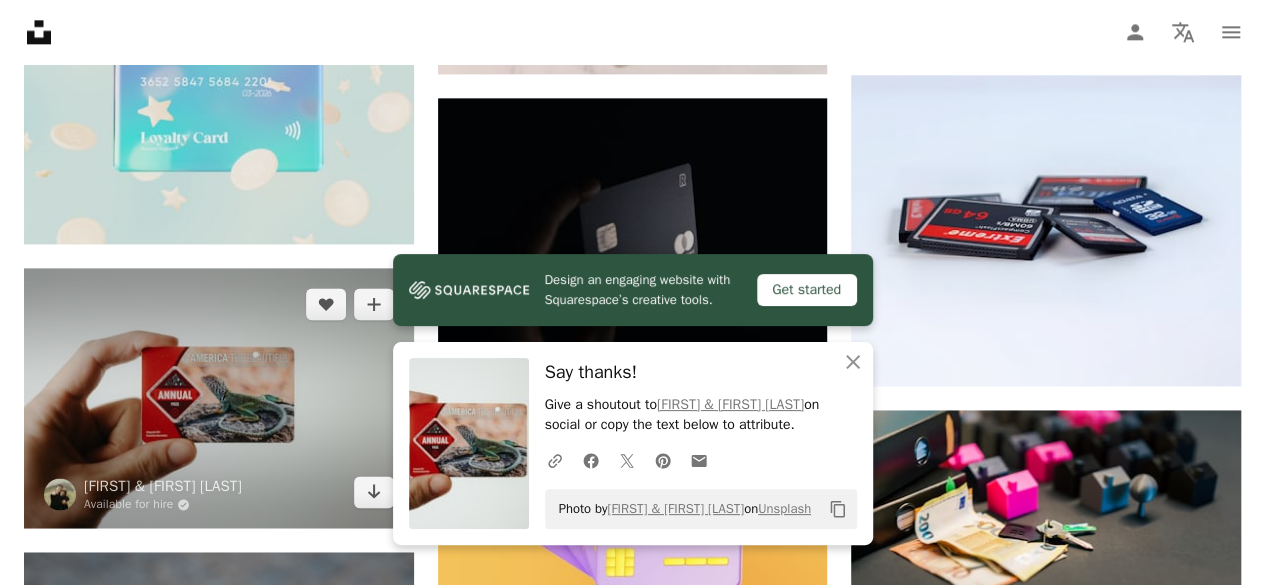 scroll, scrollTop: 1281, scrollLeft: 0, axis: vertical 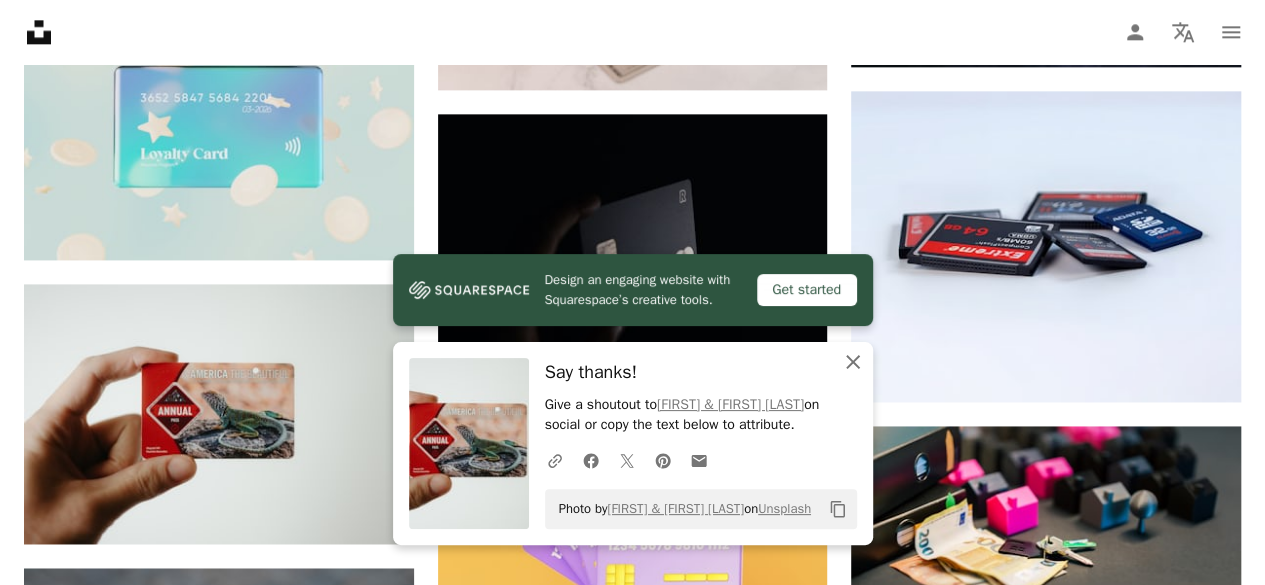 click 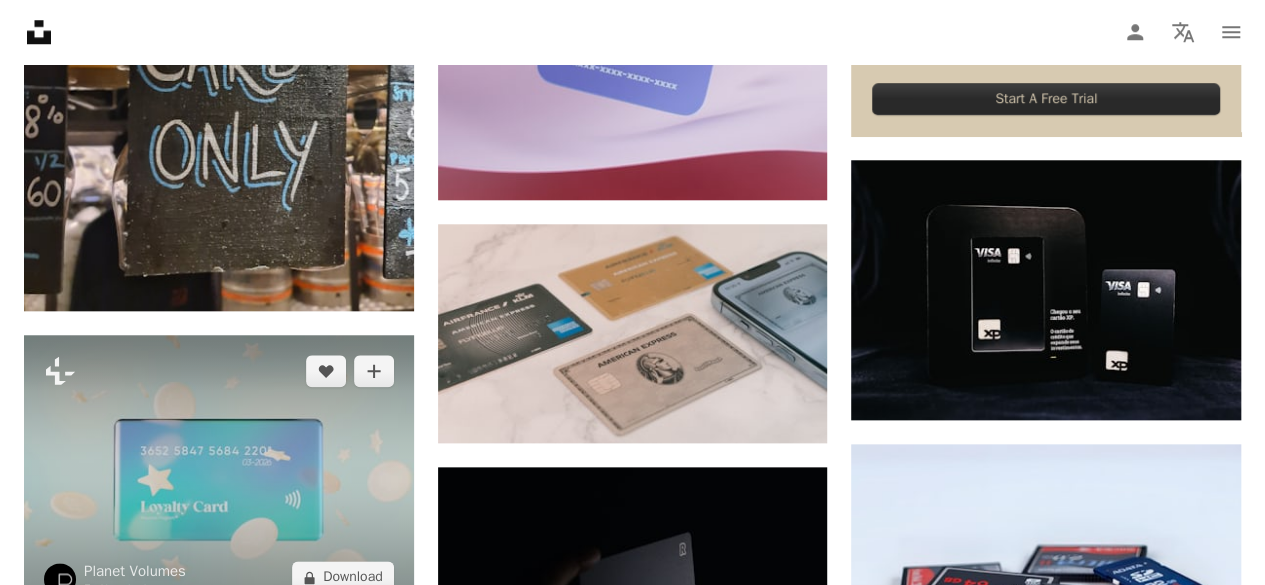 scroll, scrollTop: 927, scrollLeft: 0, axis: vertical 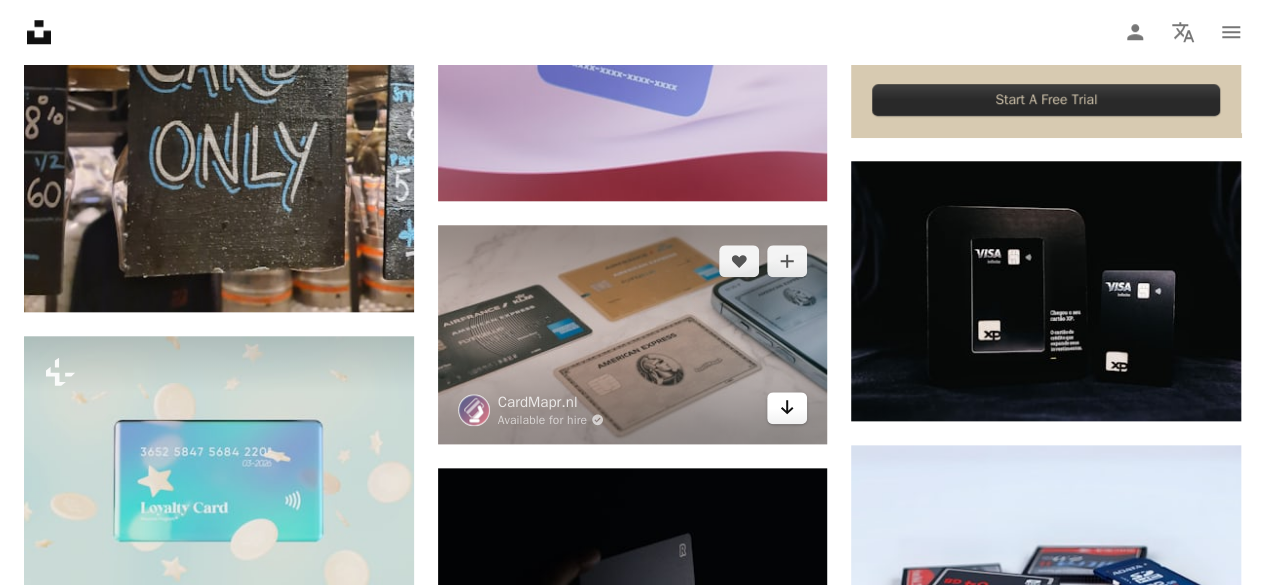 click 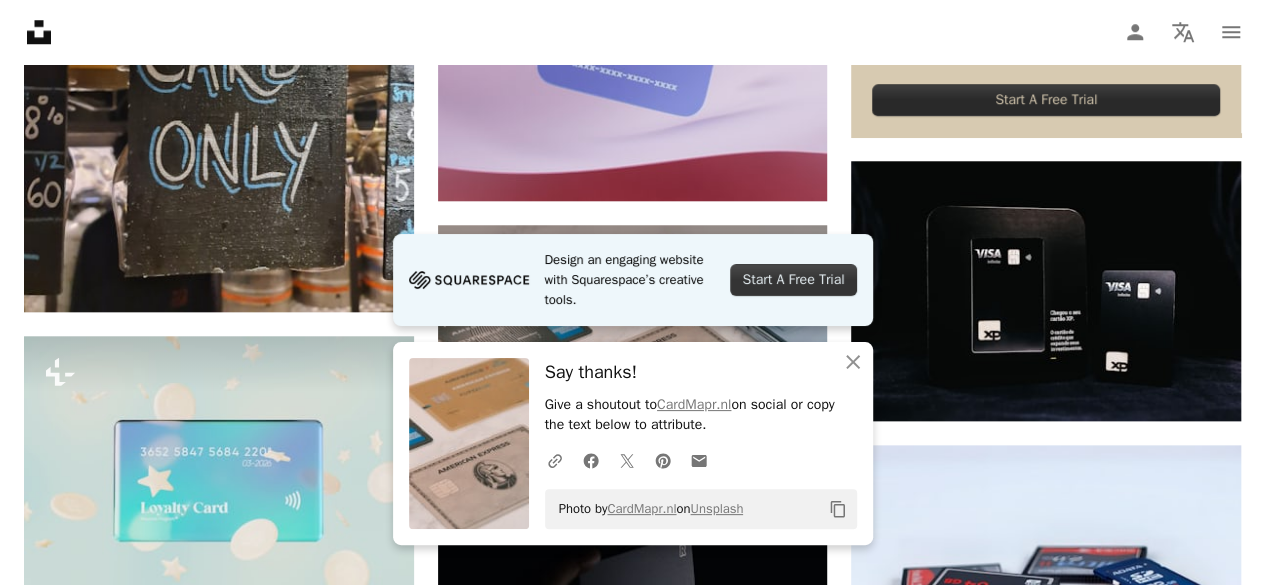 scroll, scrollTop: 854, scrollLeft: 0, axis: vertical 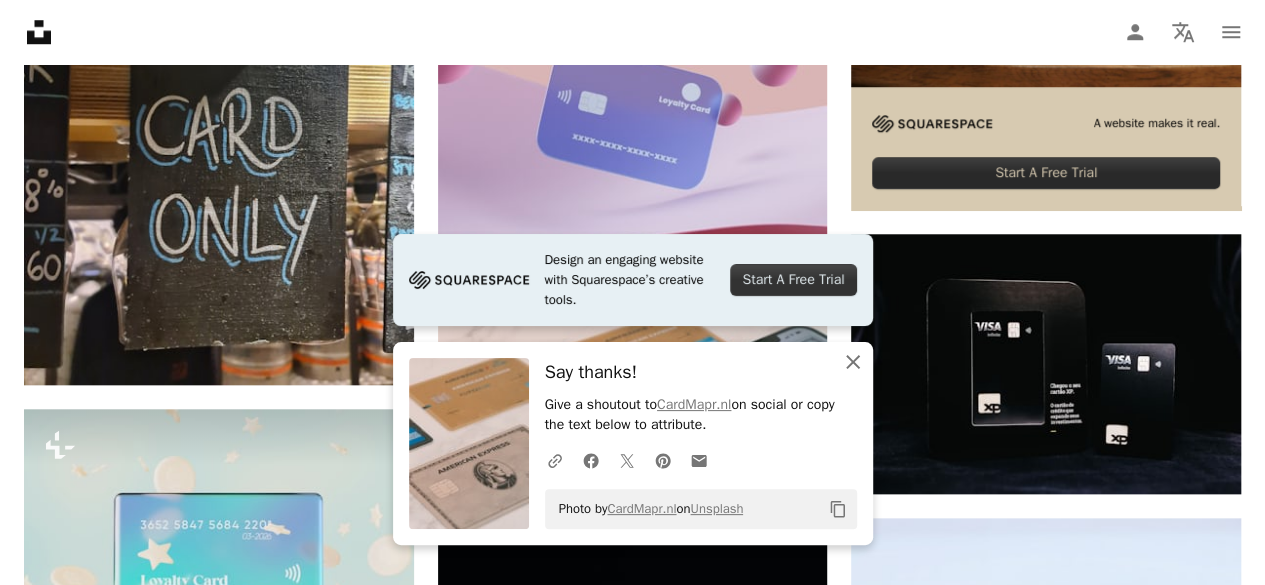 click on "An X shape" 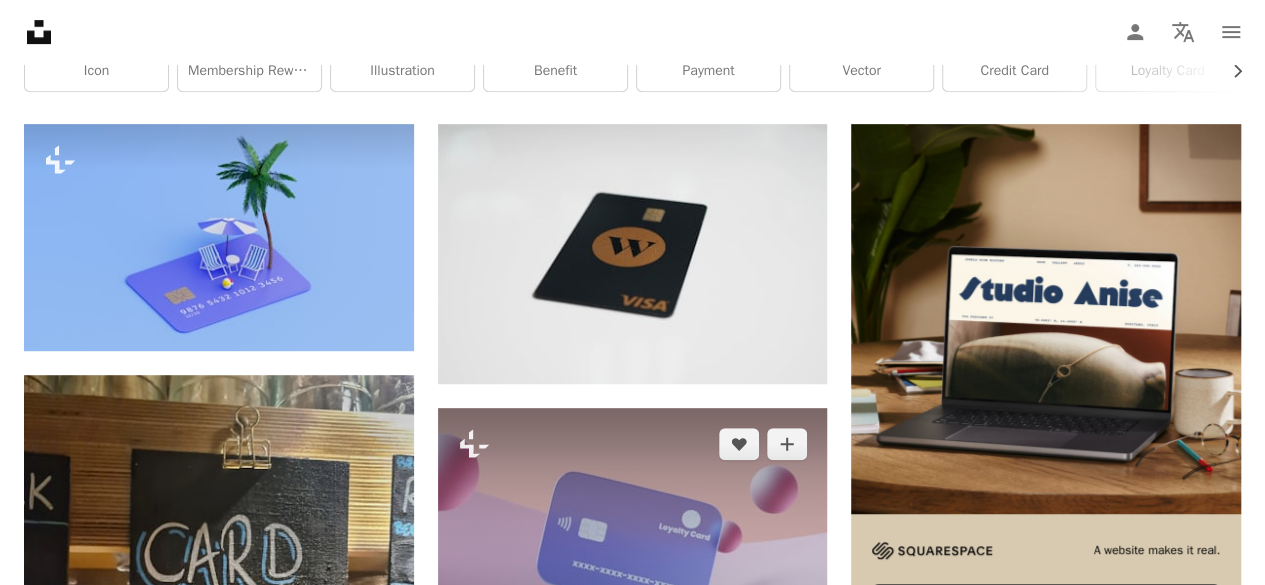scroll, scrollTop: 424, scrollLeft: 0, axis: vertical 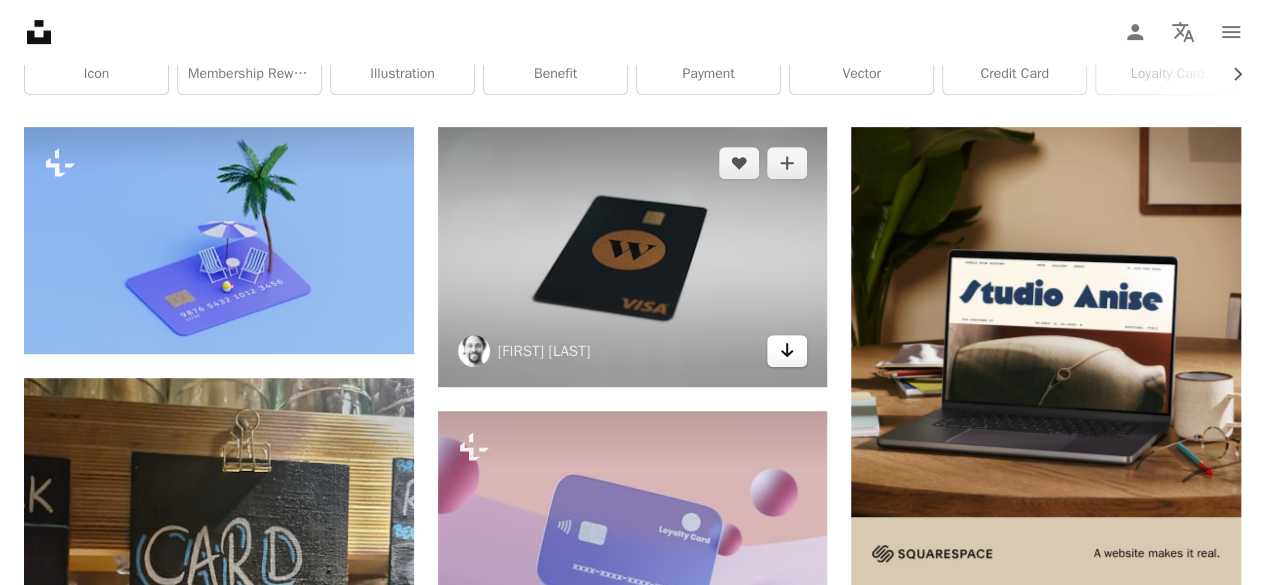 click on "Arrow pointing down" 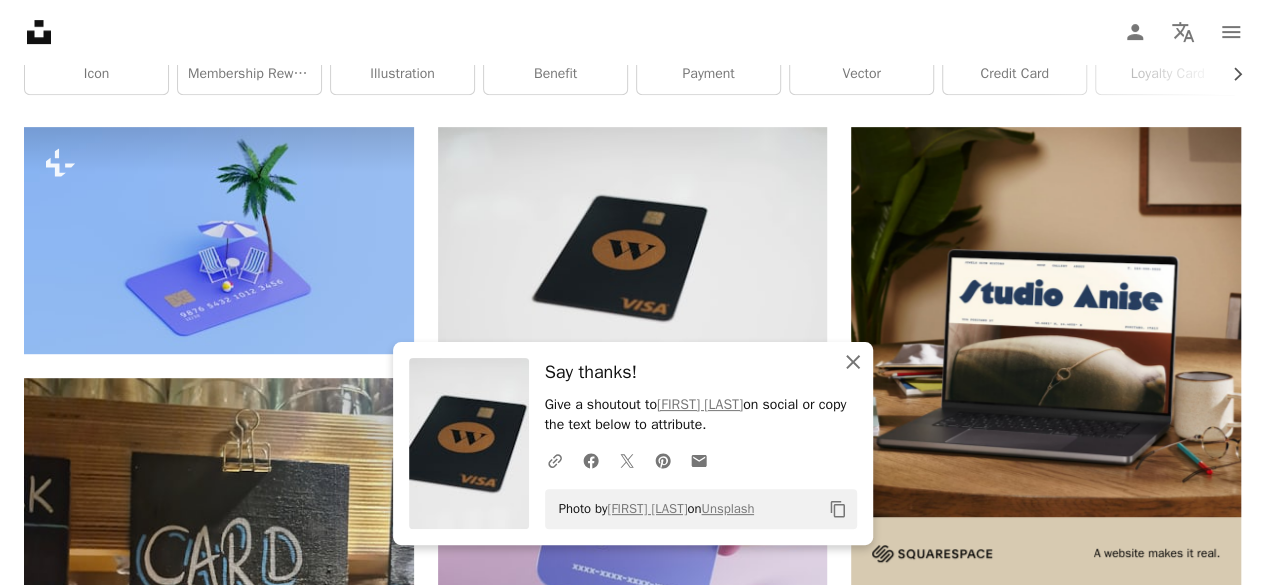 click on "An X shape" 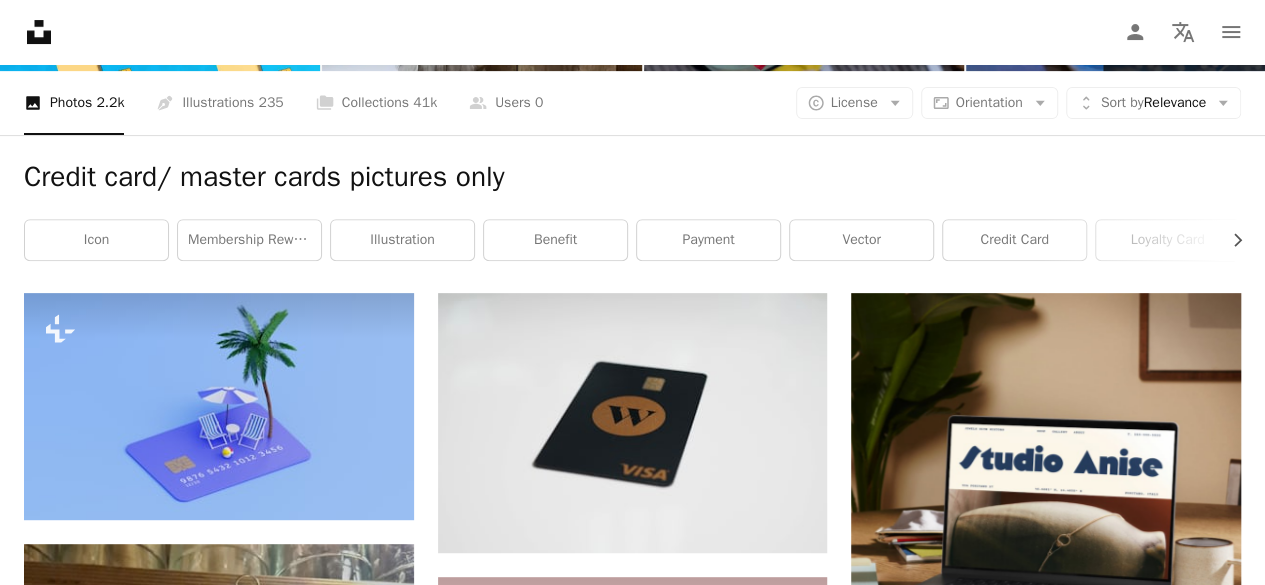 scroll, scrollTop: 261, scrollLeft: 0, axis: vertical 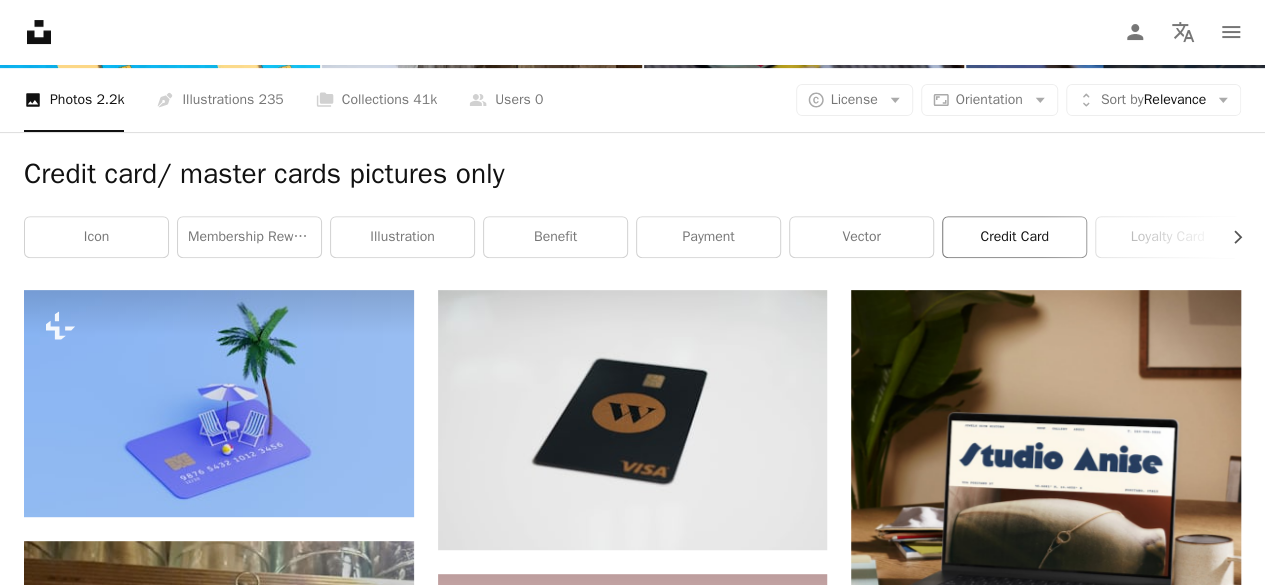 click on "credit card" at bounding box center (1014, 237) 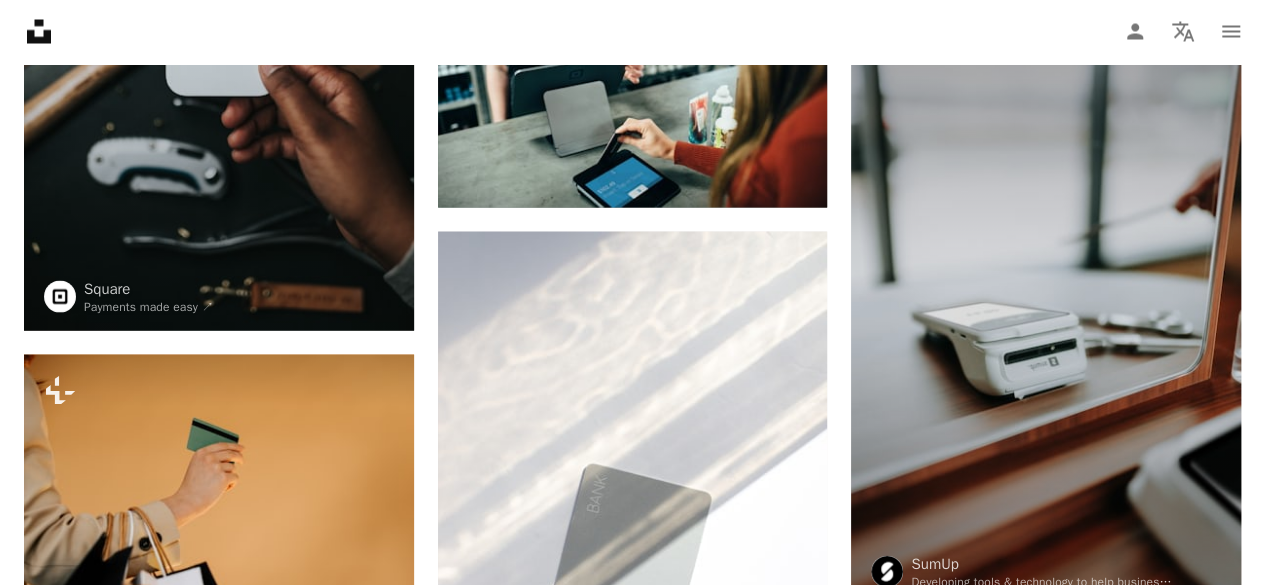 scroll, scrollTop: 1937, scrollLeft: 0, axis: vertical 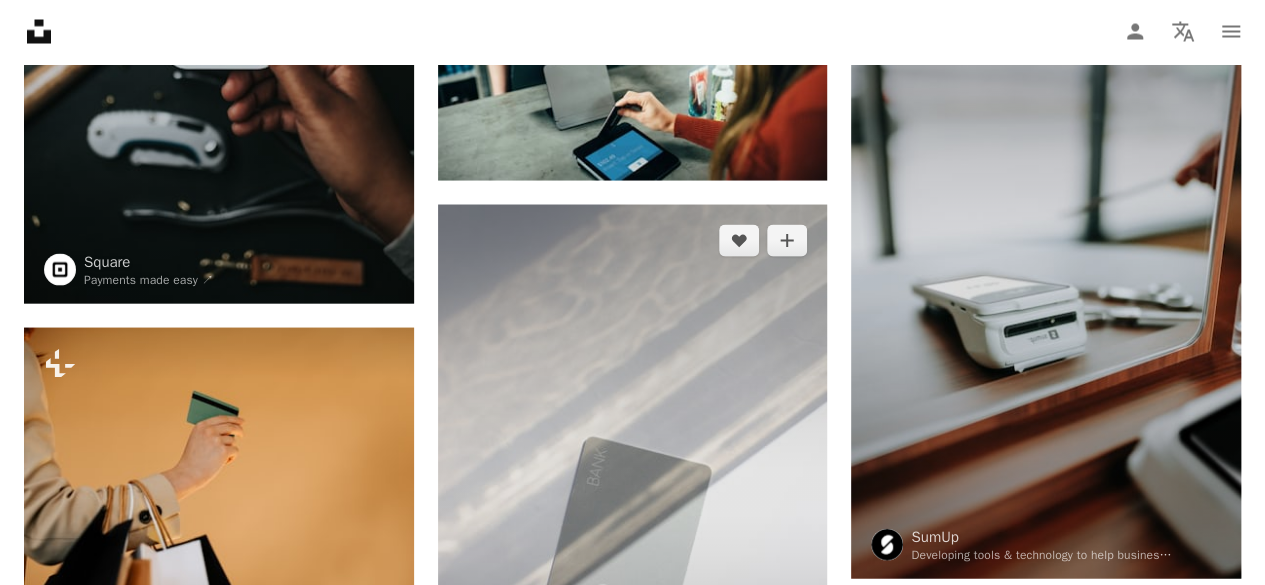 click at bounding box center (633, 499) 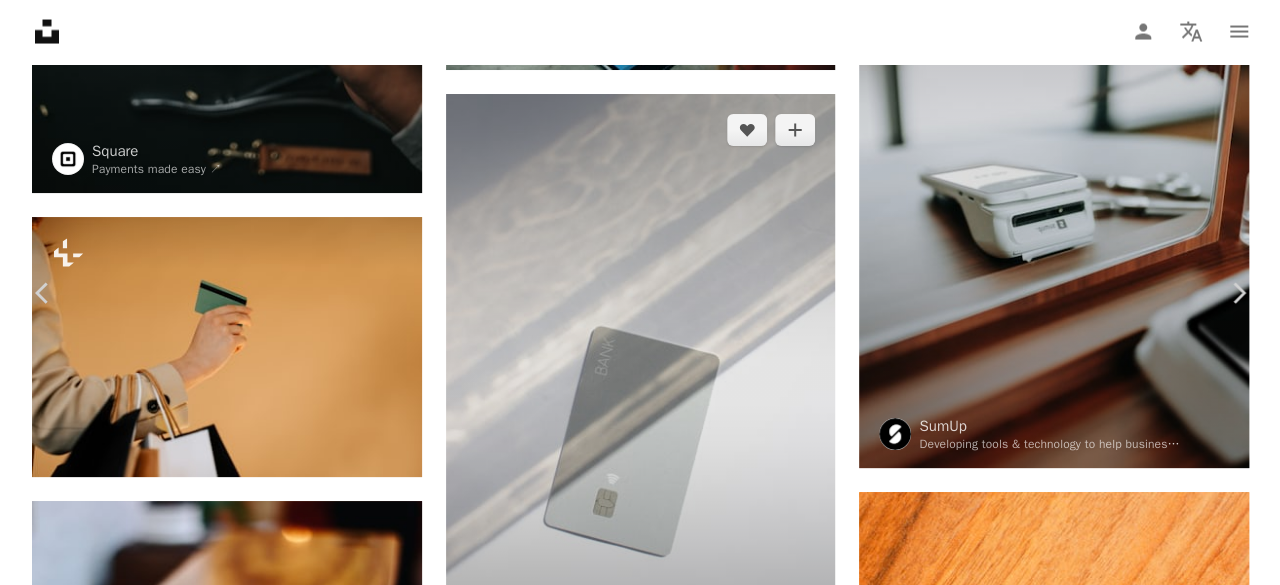 scroll, scrollTop: 2118, scrollLeft: 0, axis: vertical 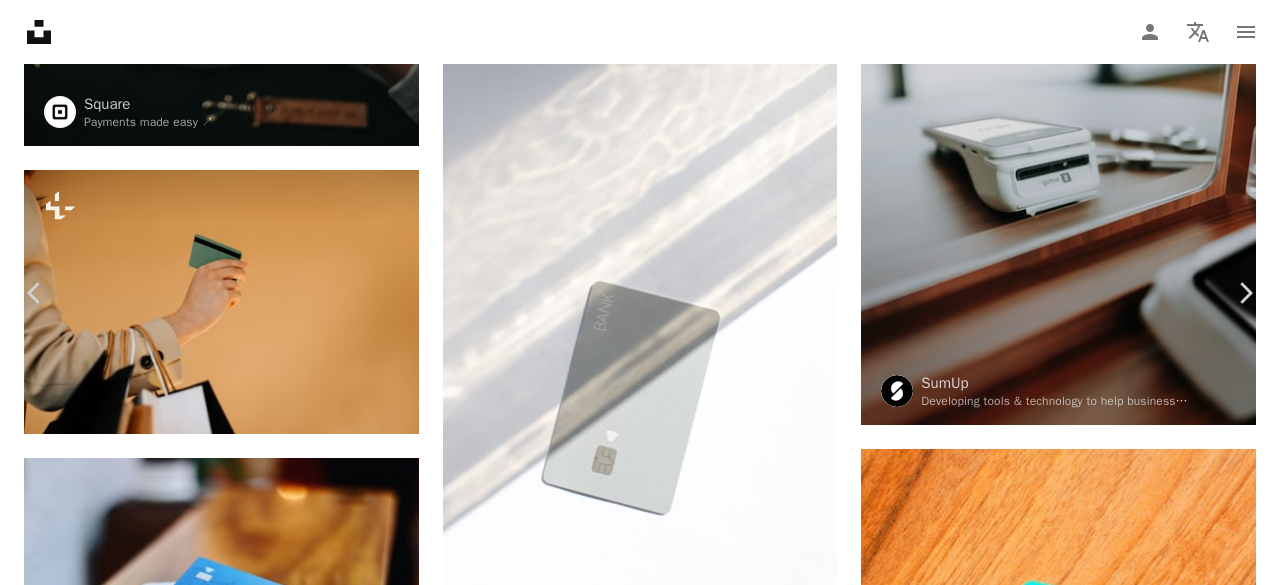 click on "**********" at bounding box center (640, 498) 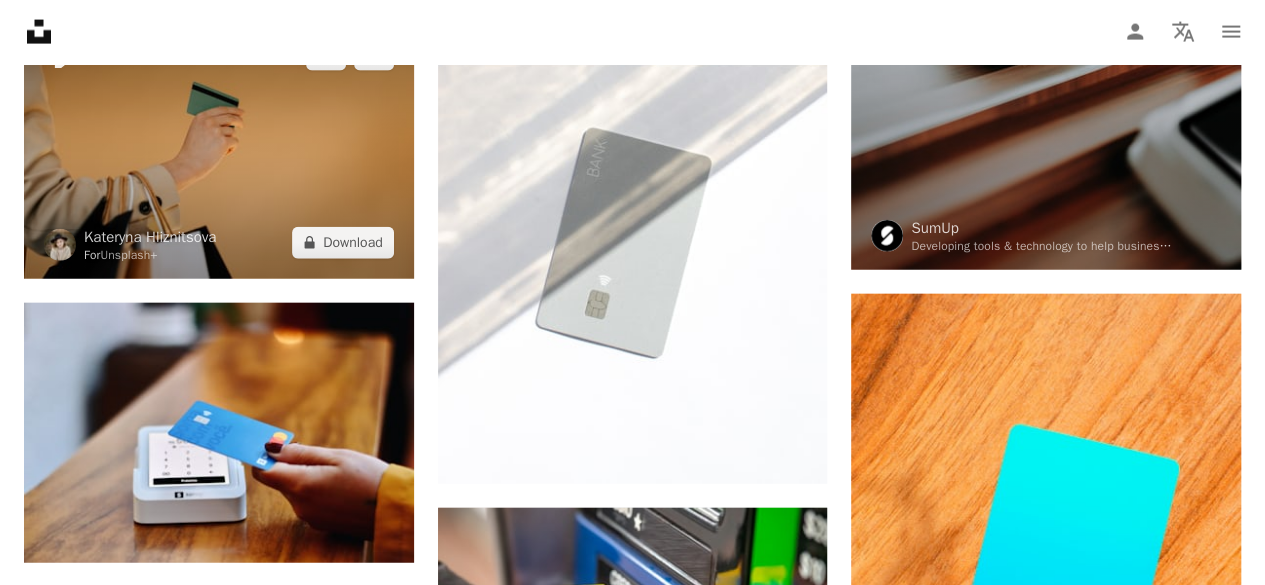 scroll, scrollTop: 2268, scrollLeft: 0, axis: vertical 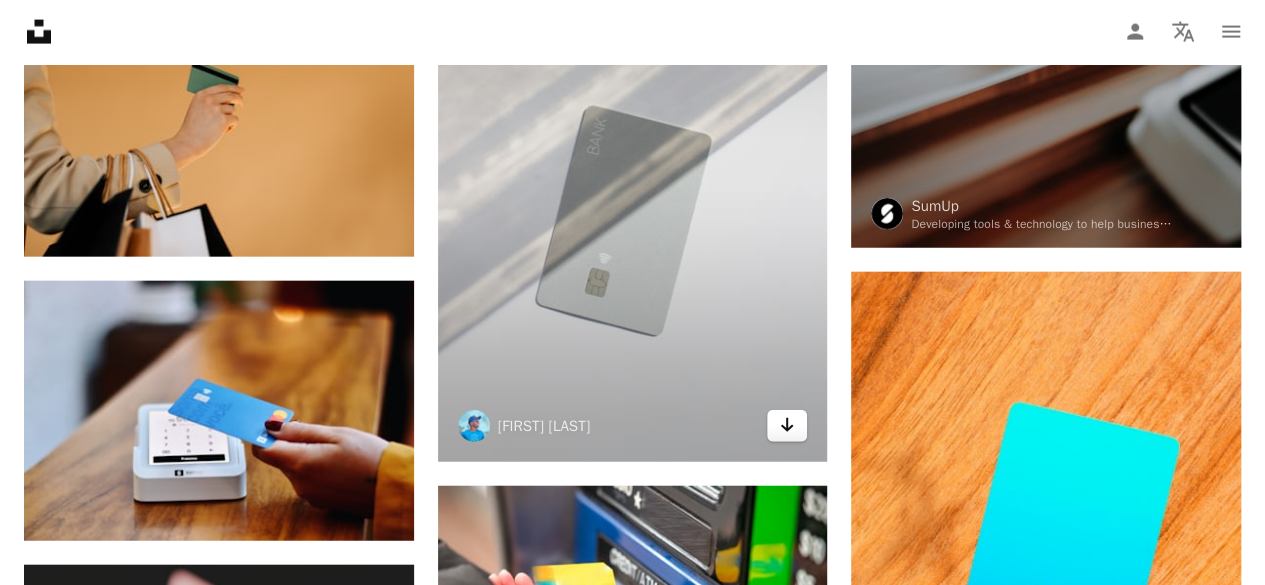 click on "Arrow pointing down" 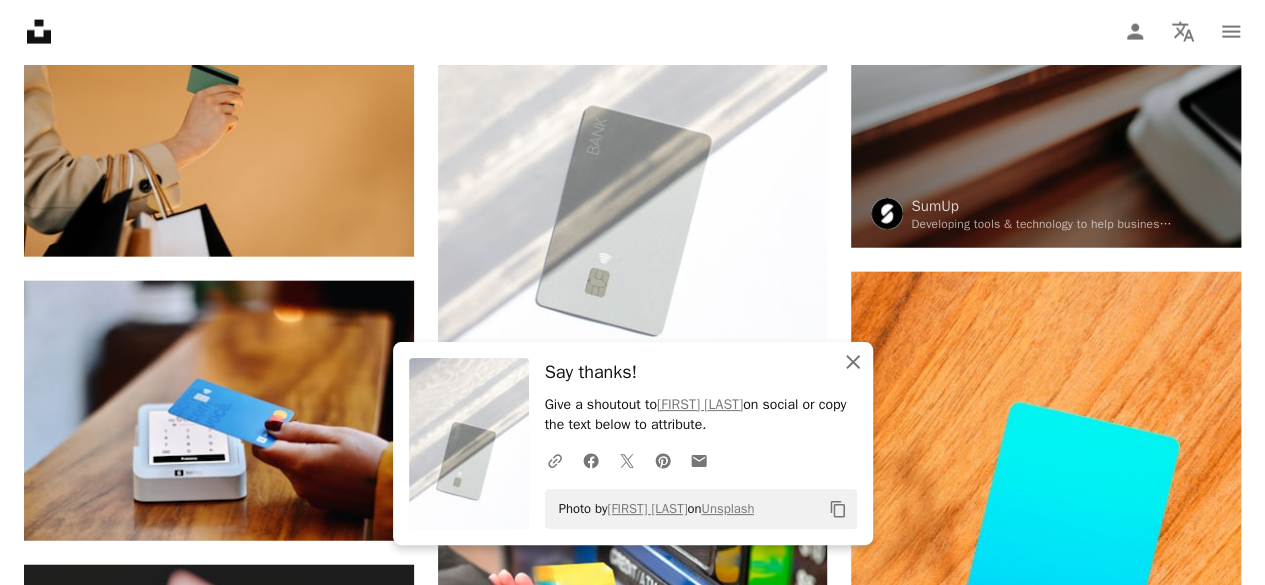 click 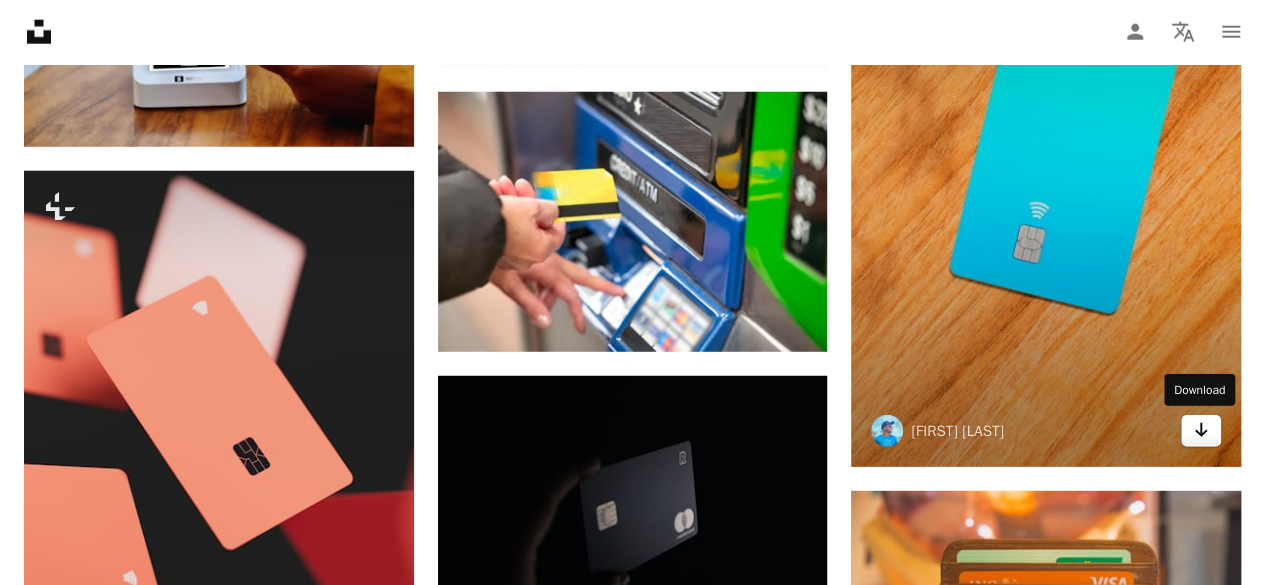 scroll, scrollTop: 2614, scrollLeft: 0, axis: vertical 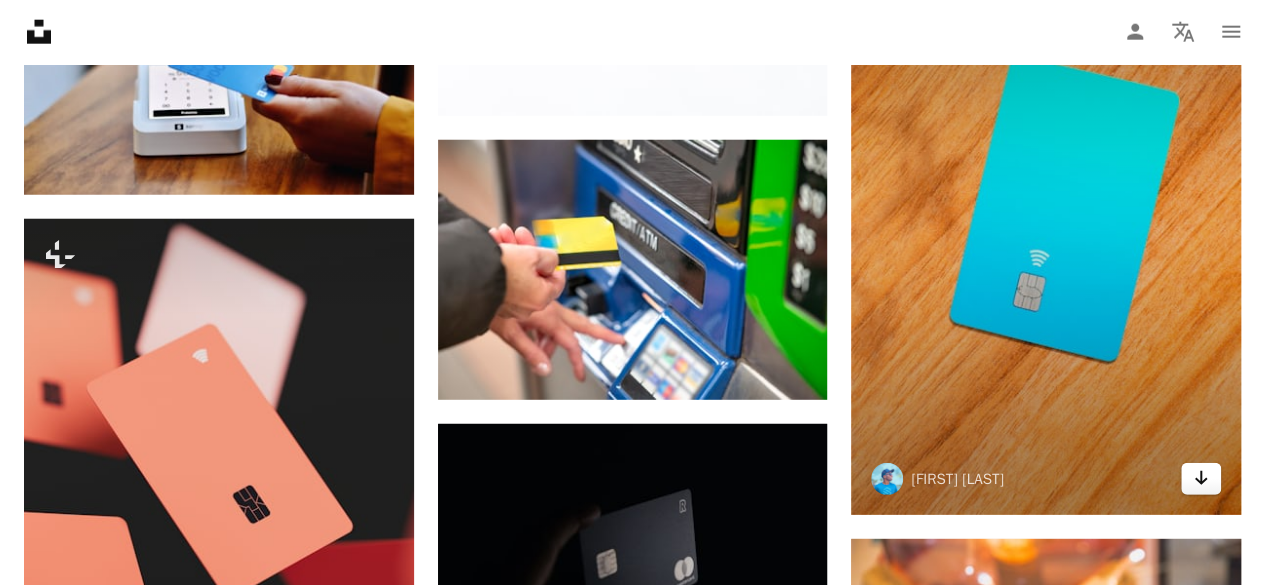 click on "Arrow pointing down" at bounding box center (1201, 479) 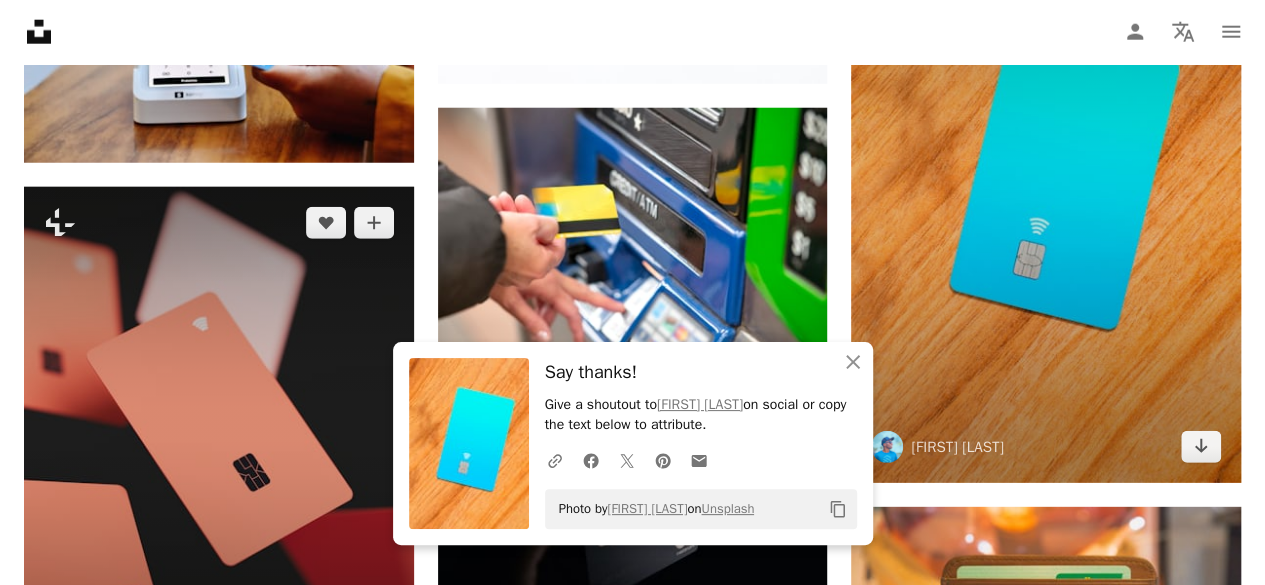 scroll, scrollTop: 2652, scrollLeft: 0, axis: vertical 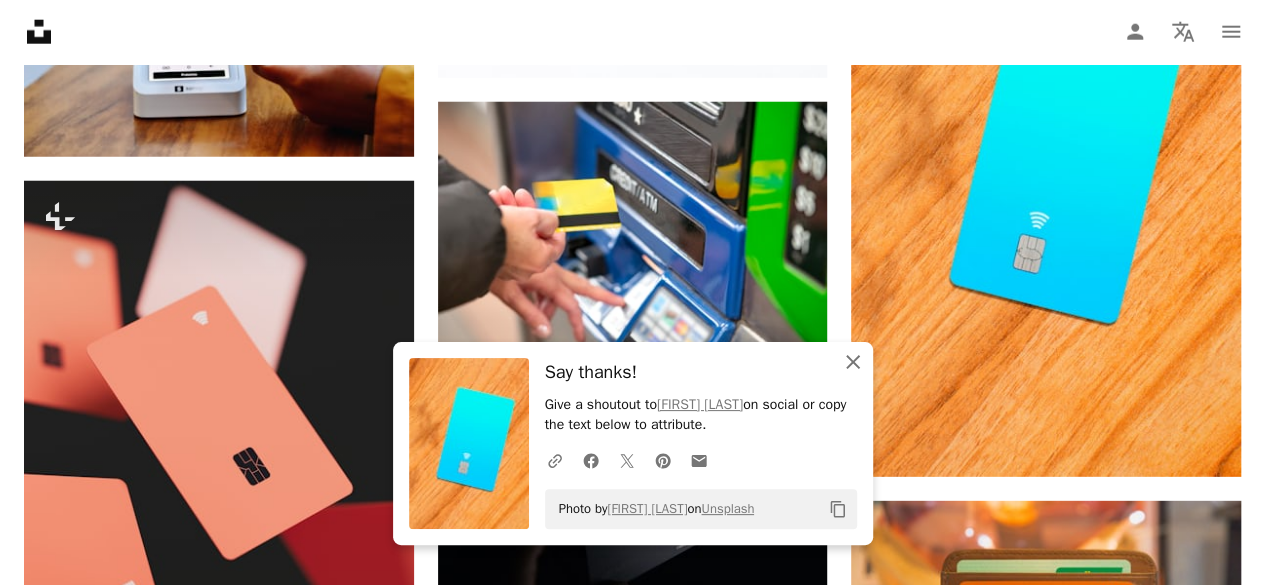 click on "An X shape" 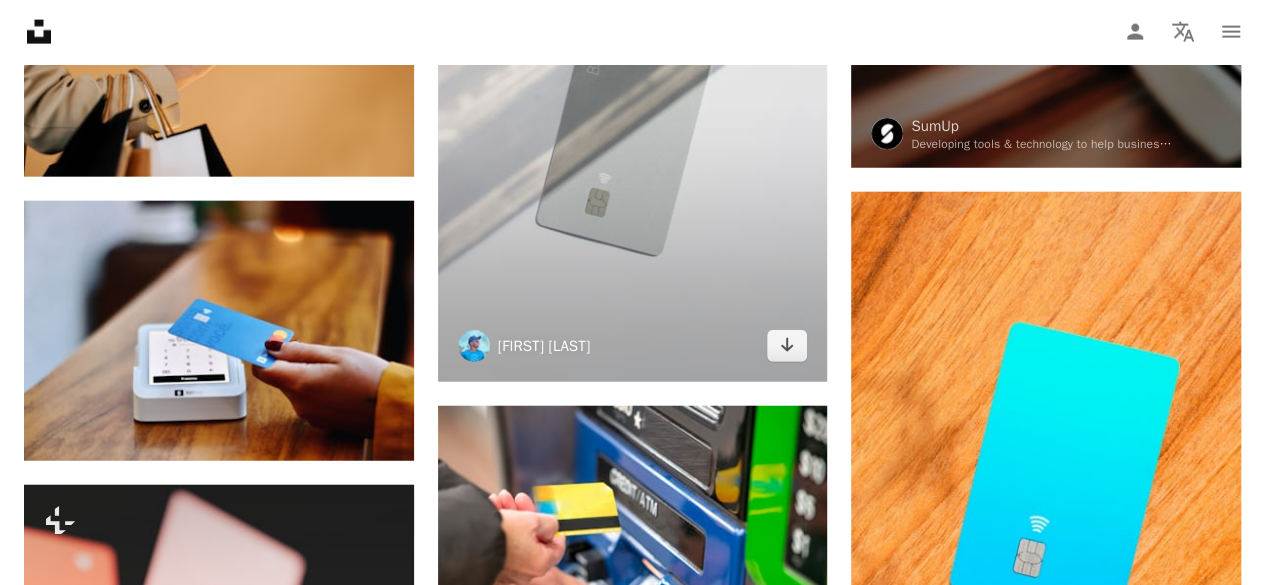 scroll, scrollTop: 2346, scrollLeft: 0, axis: vertical 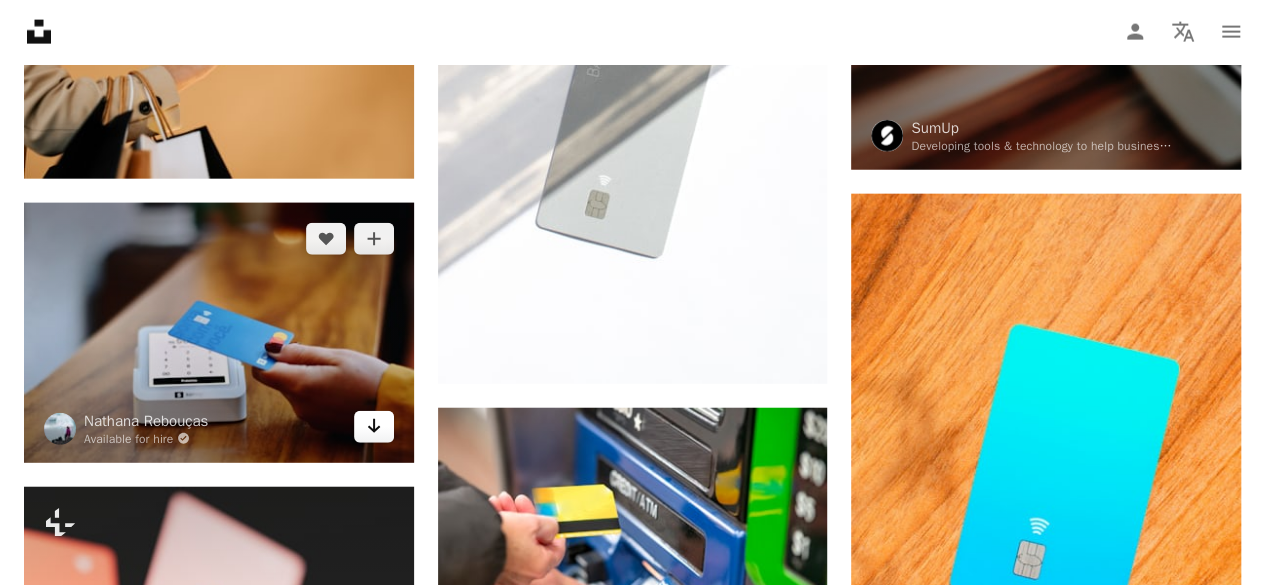 click on "Arrow pointing down" 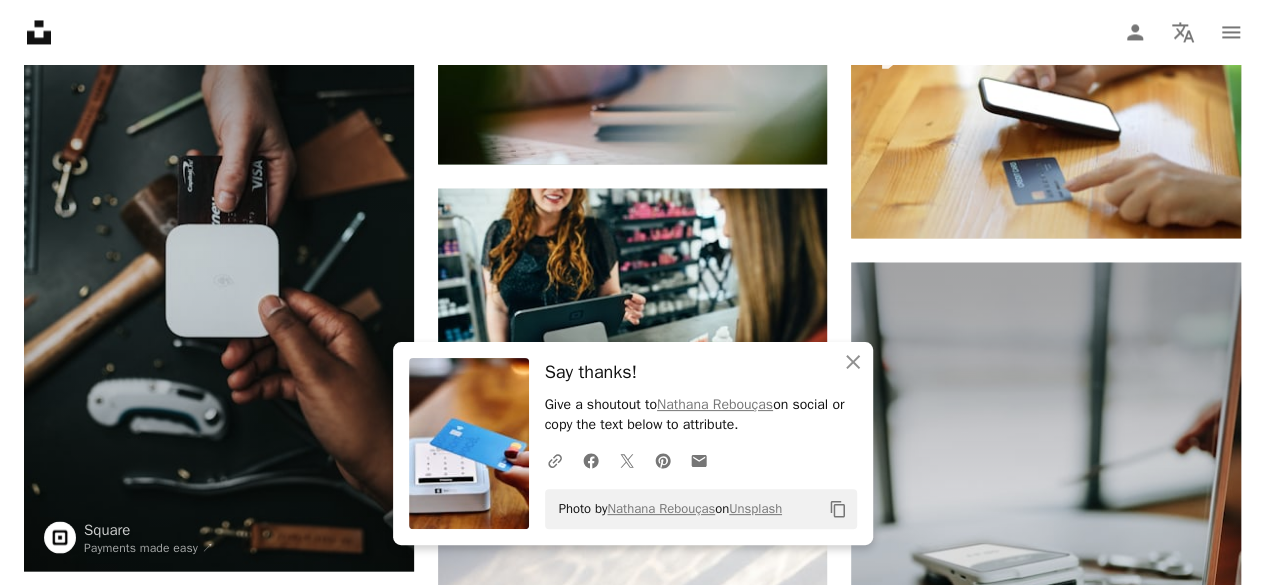 scroll, scrollTop: 1660, scrollLeft: 0, axis: vertical 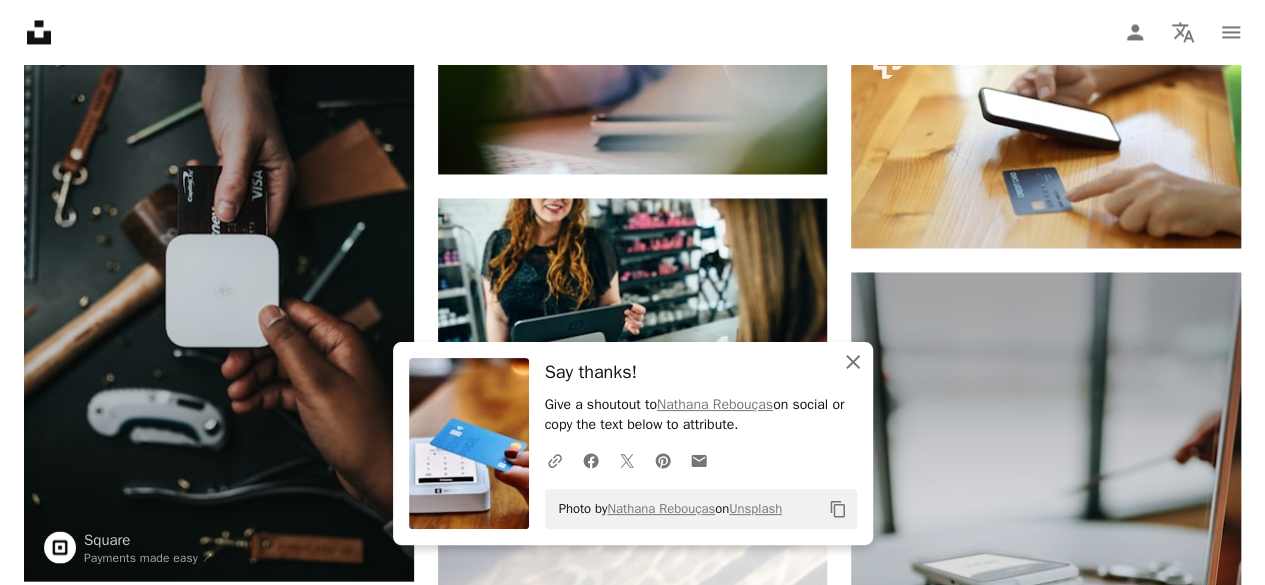 click on "An X shape" 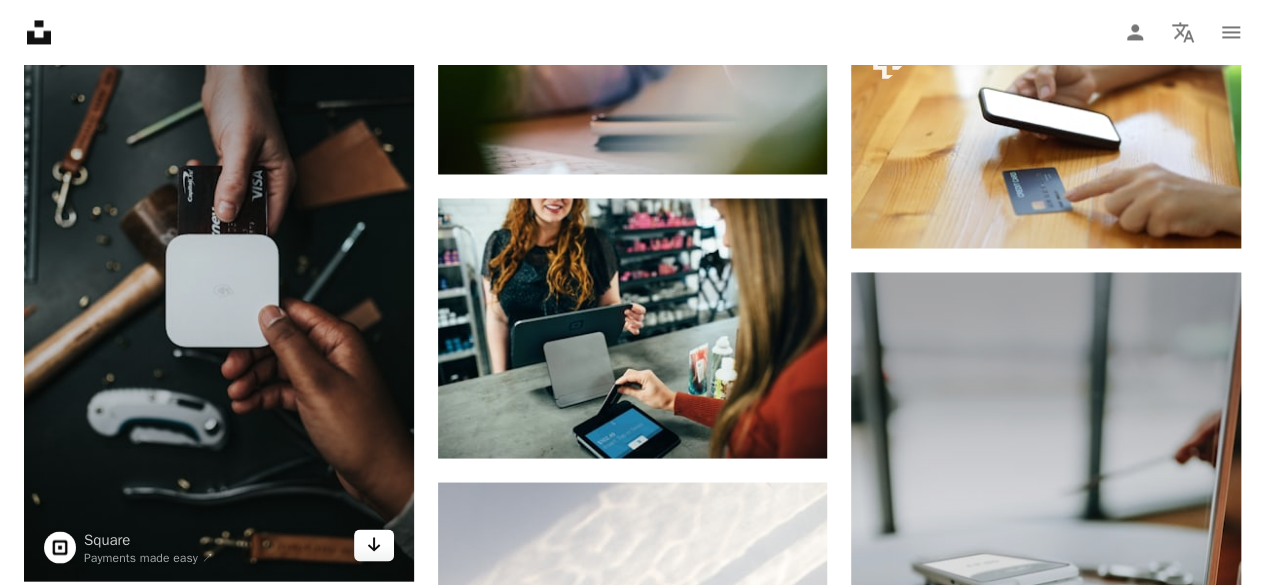 click on "Arrow pointing down" at bounding box center [374, 545] 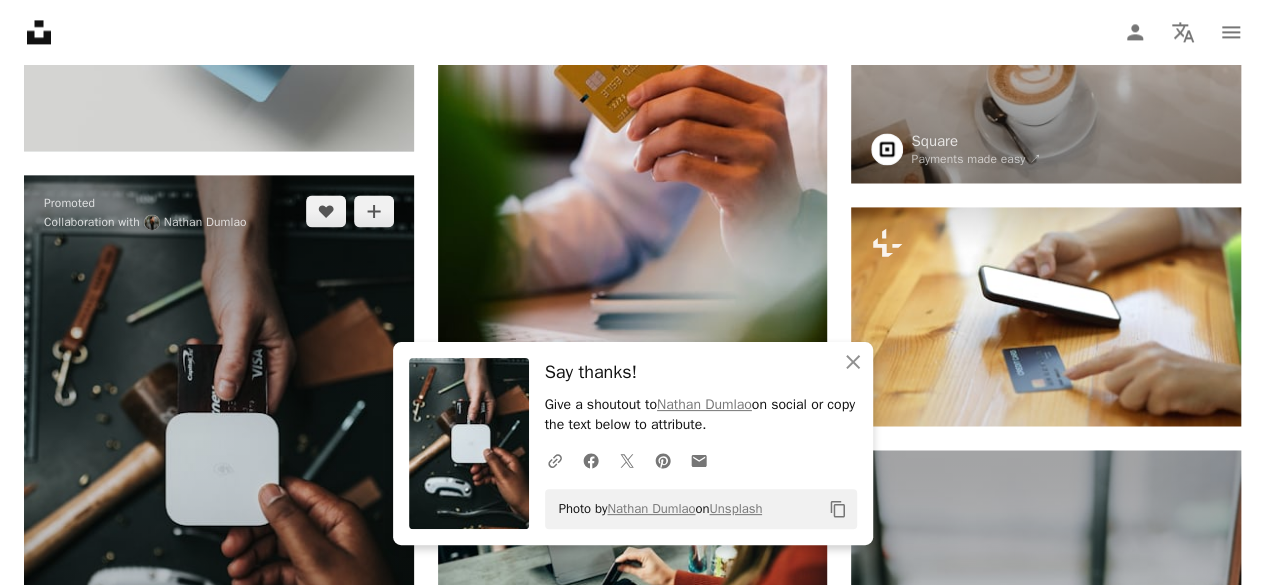 scroll, scrollTop: 1480, scrollLeft: 0, axis: vertical 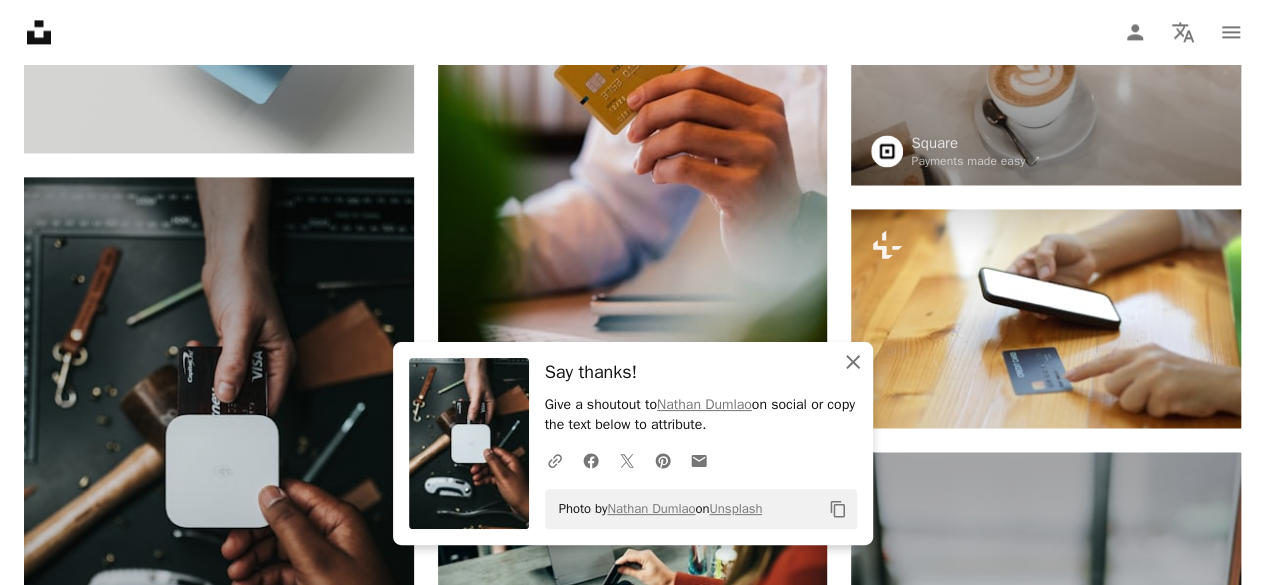 click on "An X shape" 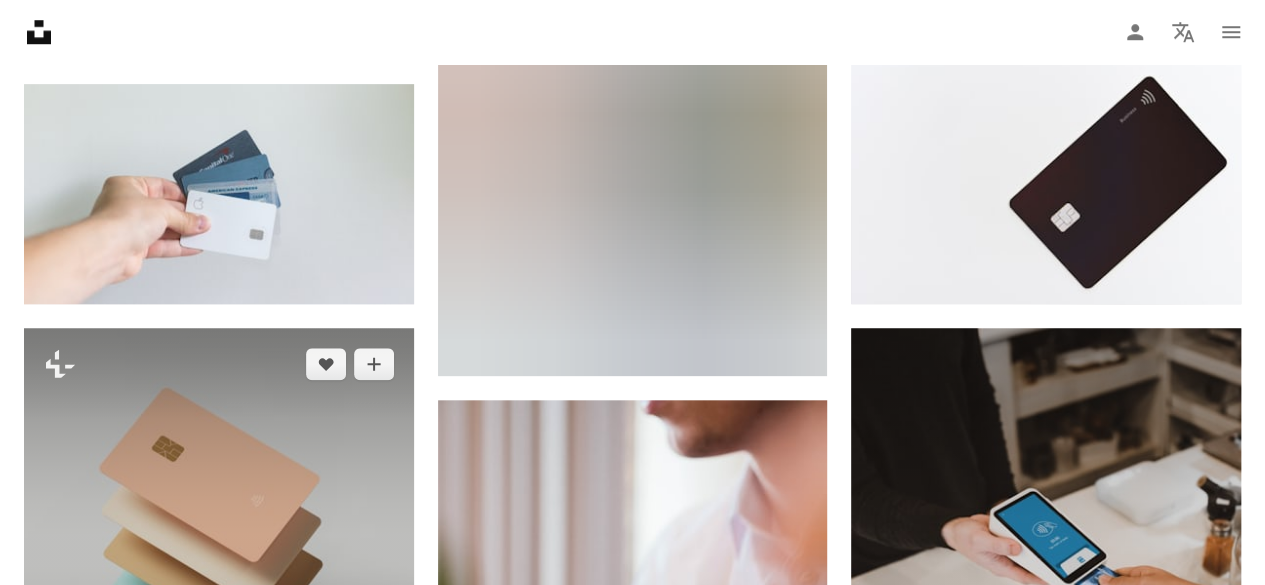 scroll, scrollTop: 704, scrollLeft: 0, axis: vertical 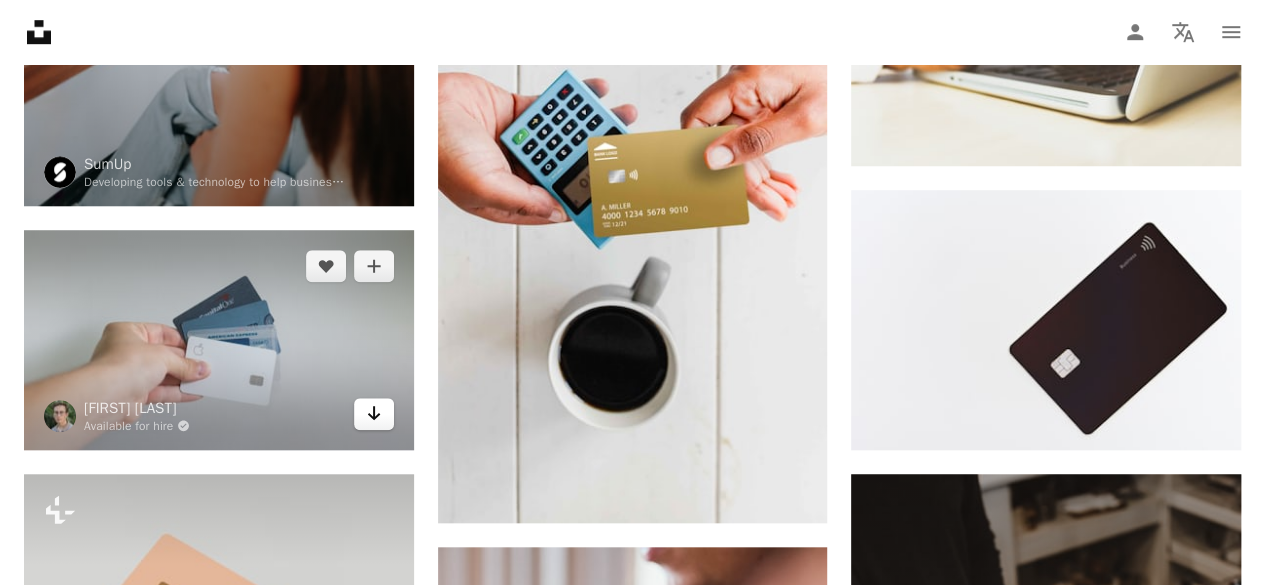 click on "Arrow pointing down" 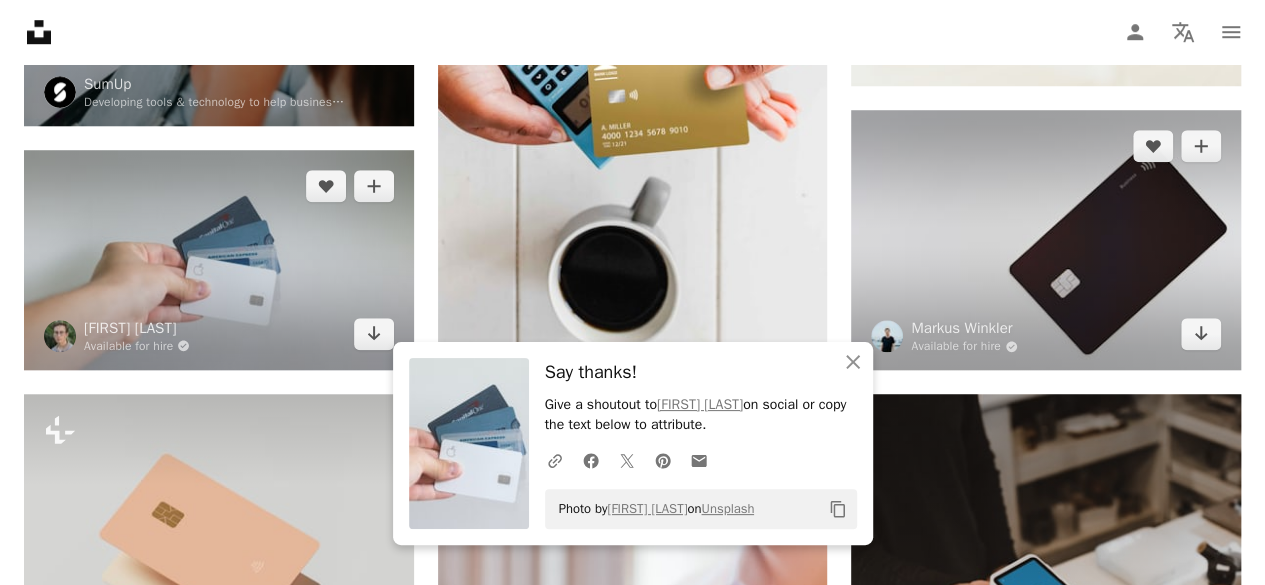 scroll, scrollTop: 788, scrollLeft: 0, axis: vertical 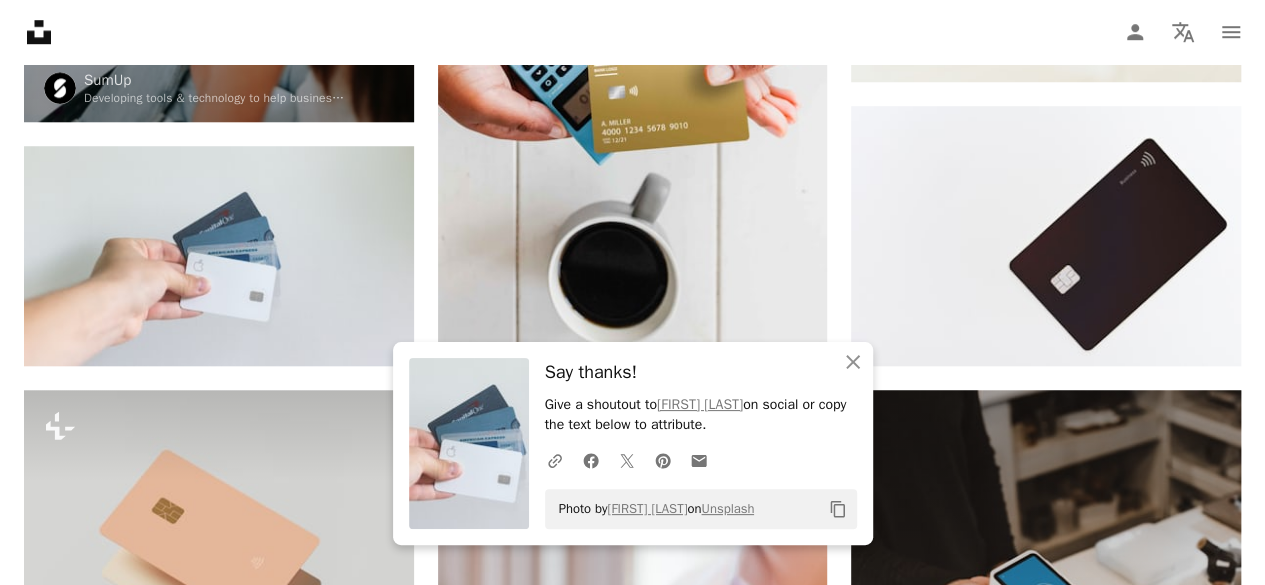 click on "Promoted A heart A plus sign SumUp Developing tools & technology to help business owners around the world thrive.   ↗ Arrow pointing down A heart A plus sign [NAME] Available for hire A checkmark inside of a circle Arrow pointing down Plus sign for Unsplash+ A heart A plus sign Planet Volumes For  Unsplash+ A lock Download Promoted Collaboration with   [NAME] A heart A plus sign Square Payments made easy   ↗ Arrow pointing down Plus sign for Unsplash+ A heart A plus sign [NAME] For  Unsplash+ A lock Download A heart A plus sign [NAME] Available for hire A checkmark inside of a circle Arrow pointing down Plus sign for Unsplash+ A heart A plus sign Planet Volumes For  Unsplash+ A lock Download A heart A plus sign [NAME] Available for hire A checkmark inside of a circle Arrow pointing down Promoted Collaboration with   [NAME] A heart A plus sign Square Payments made easy   ↗ Arrow pointing down Plus sign for Unsplash+ A heart A plus sign [NAME] For  Kir" at bounding box center (632, 3414) 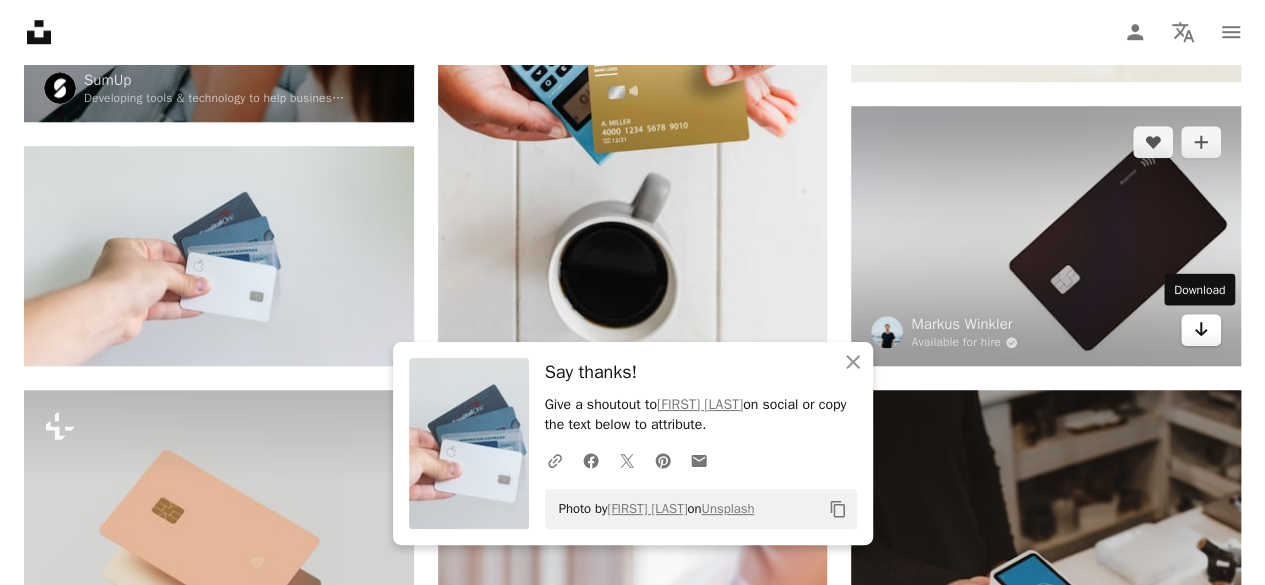 click 